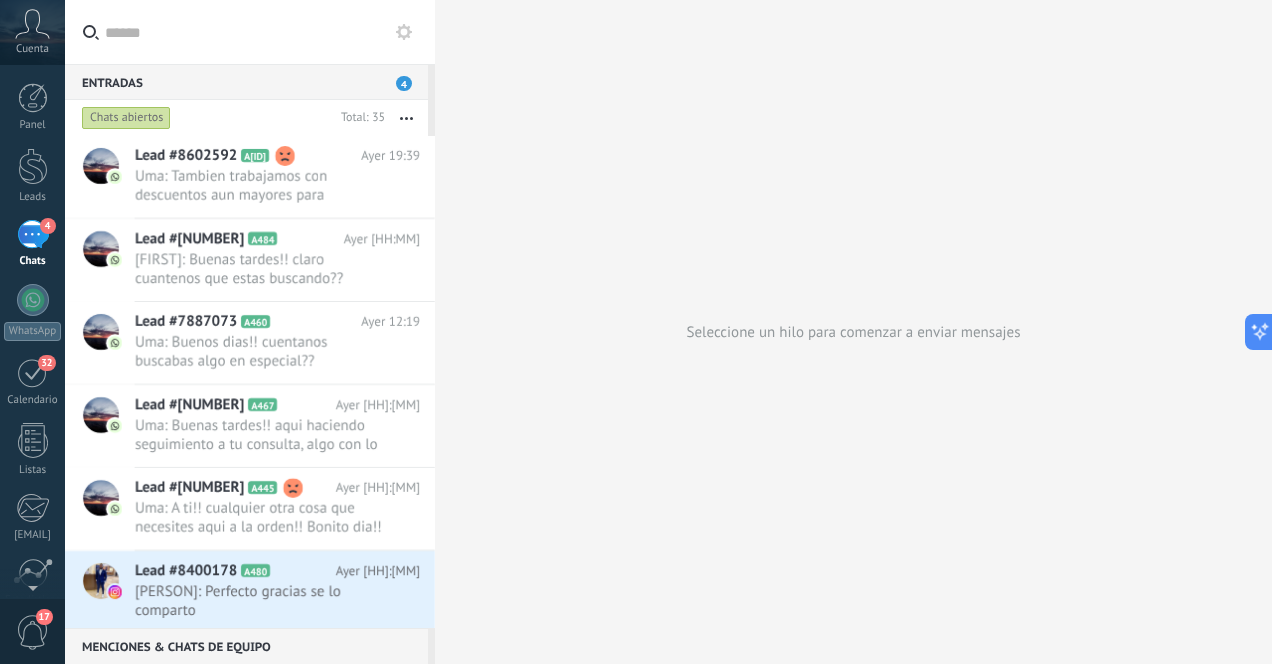 scroll, scrollTop: 0, scrollLeft: 0, axis: both 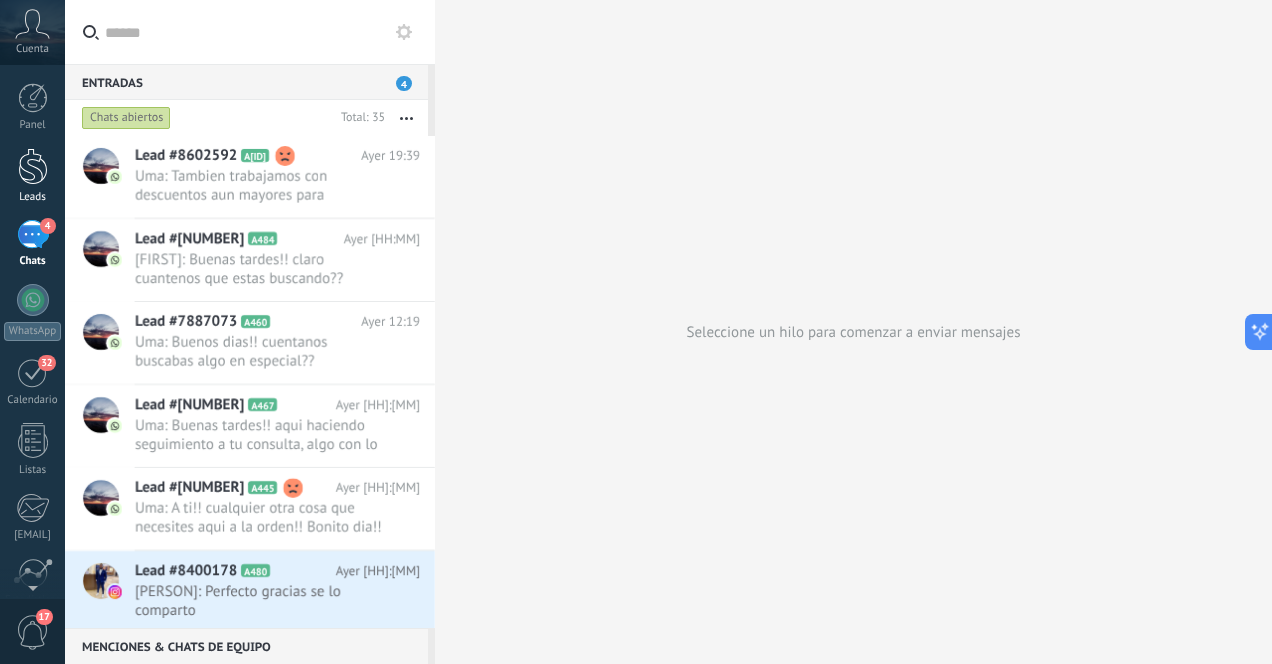 click at bounding box center (33, 166) 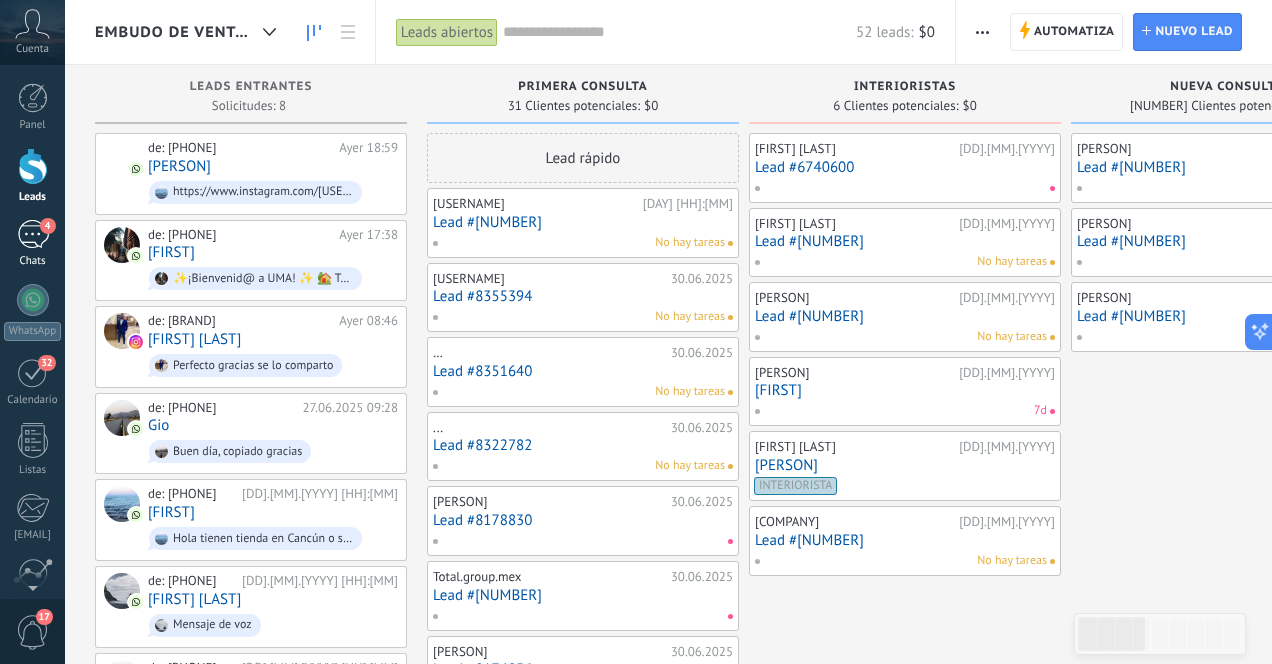 click on "4" at bounding box center [33, 234] 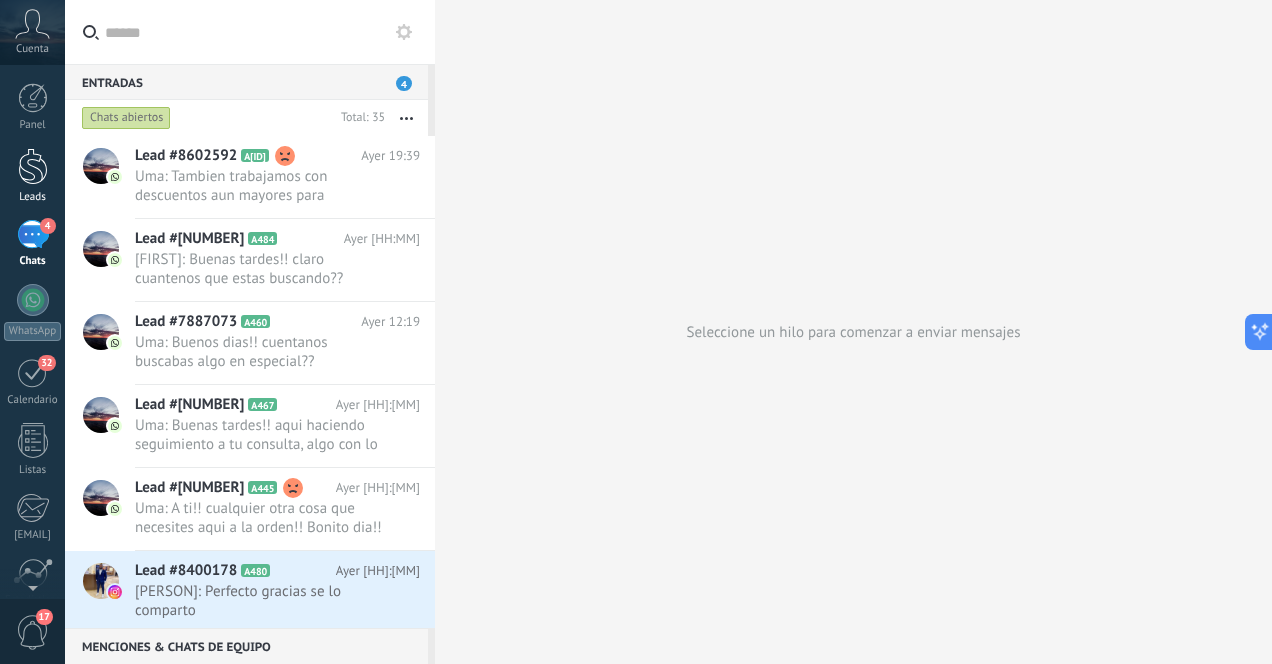 click on "Leads" at bounding box center [32, 176] 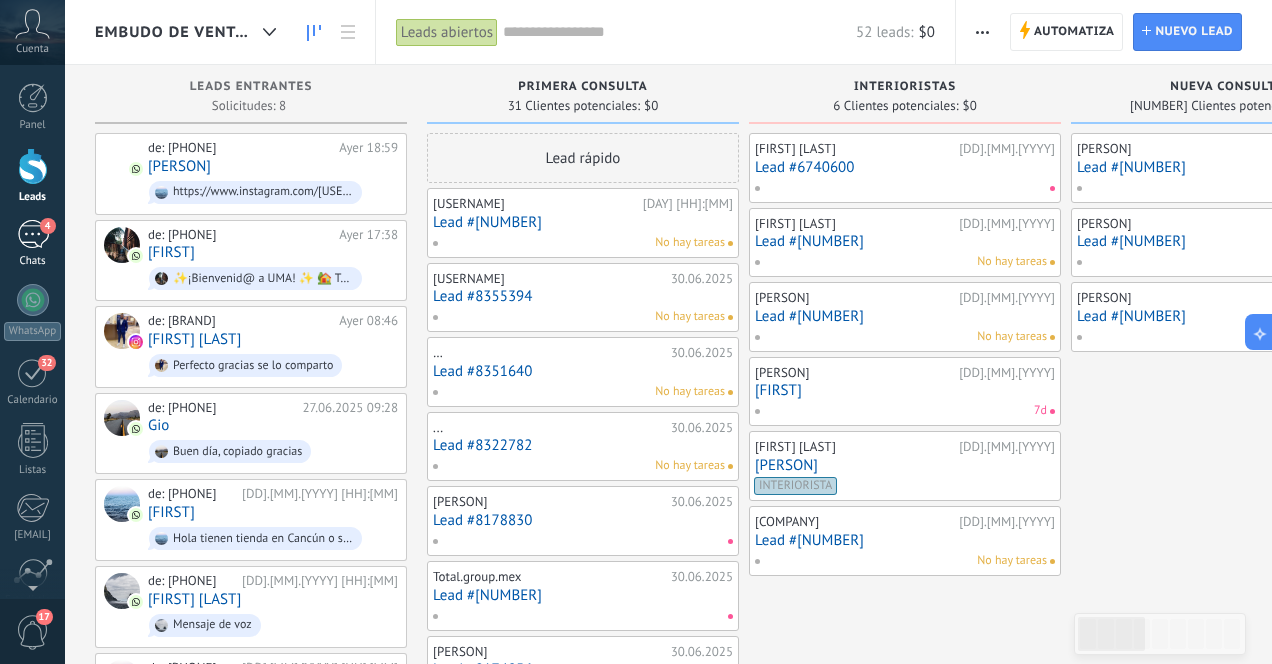 click on "4" at bounding box center (33, 234) 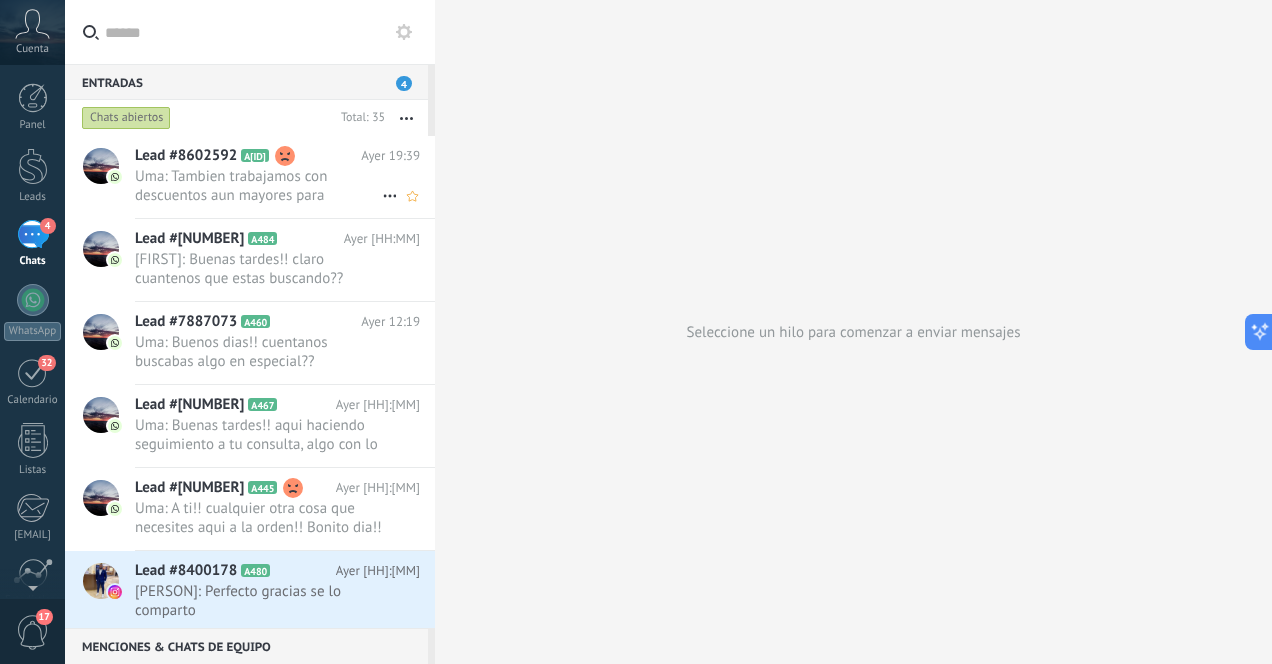 click on "Uma: Tambien trabajamos con descuentos aun mayores para desarrollos completos, podemos diseñar y fabricar lo que de..." at bounding box center [258, 186] 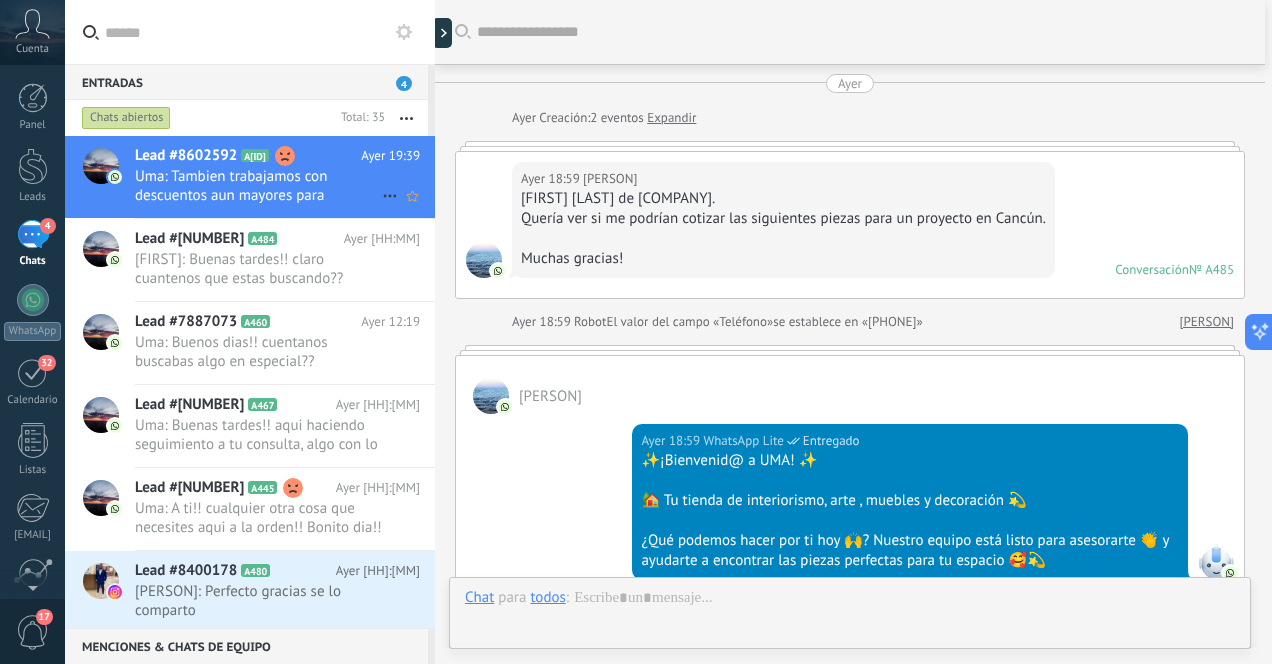 scroll, scrollTop: 1138, scrollLeft: 0, axis: vertical 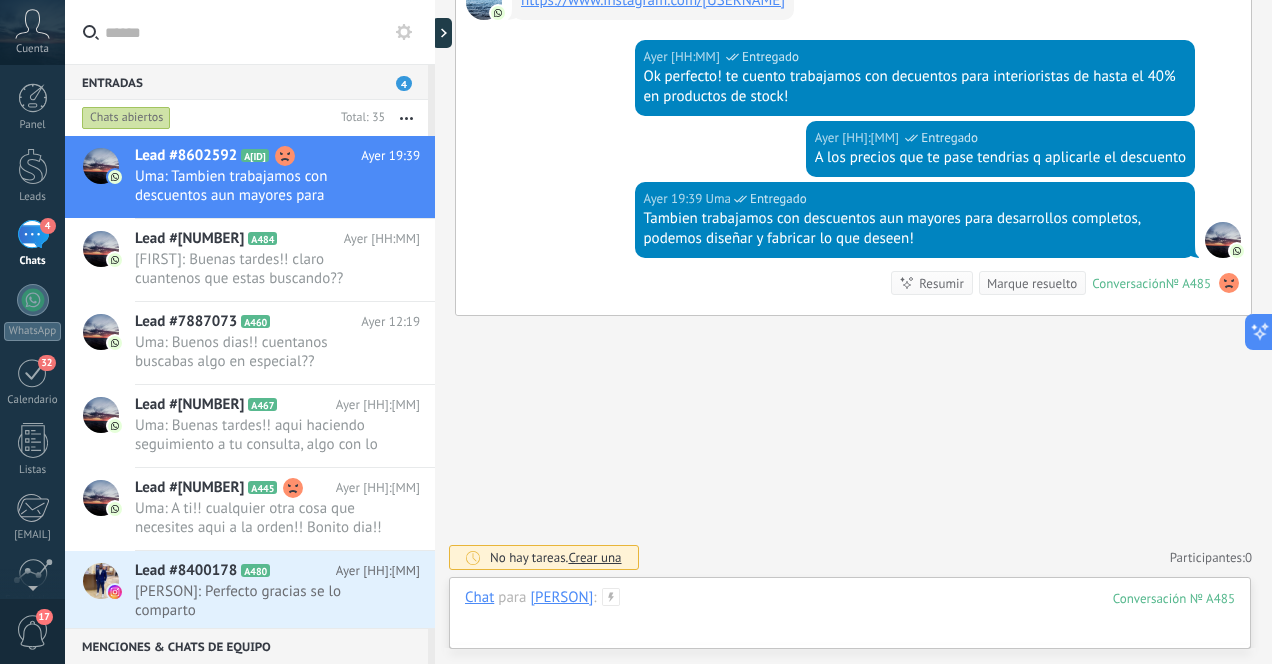 click at bounding box center (850, 618) 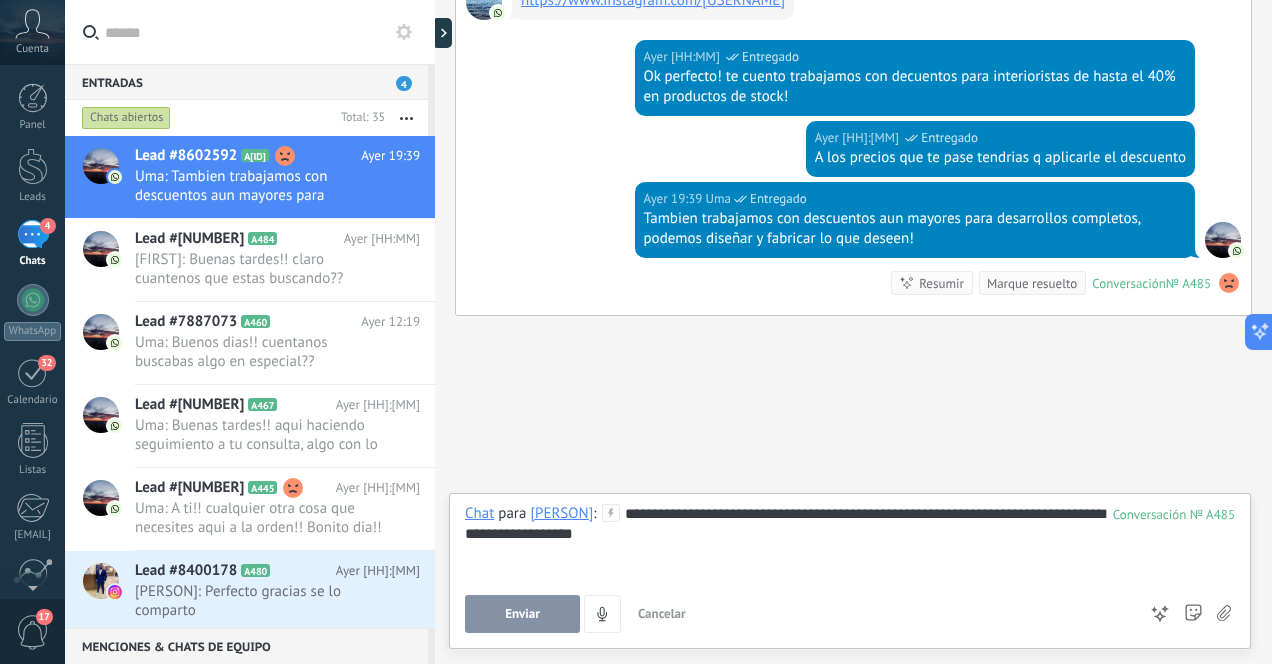 click on "Enviar" at bounding box center (522, 614) 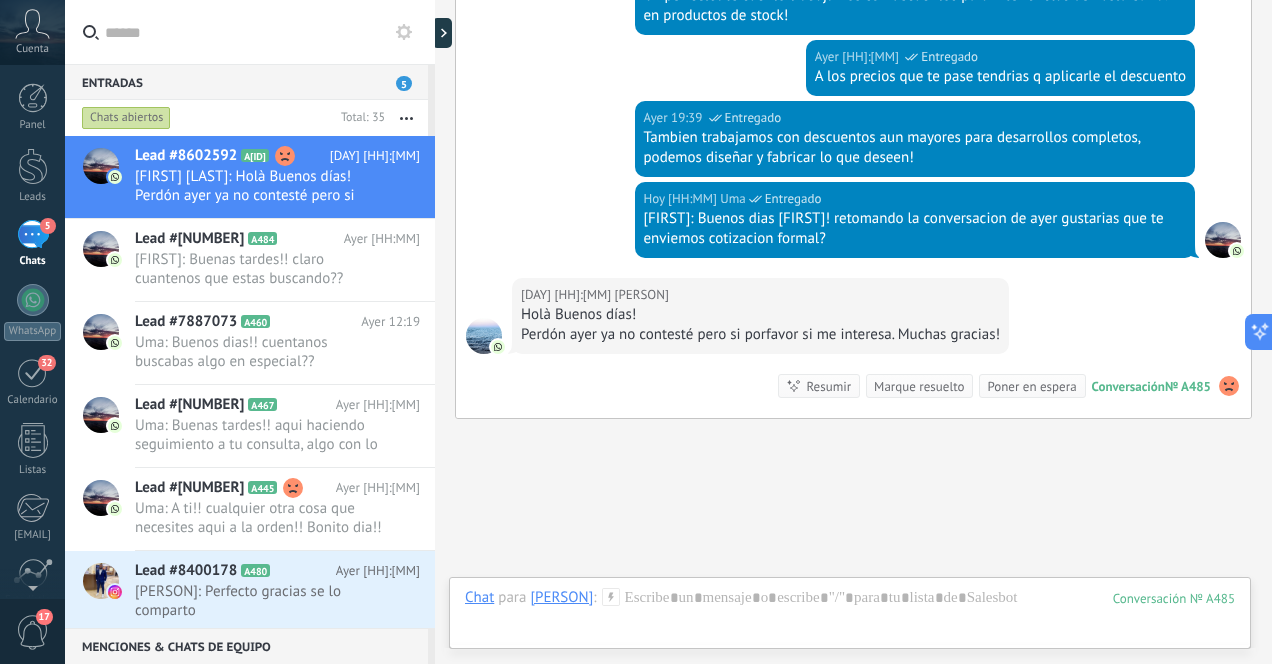 scroll, scrollTop: 1322, scrollLeft: 0, axis: vertical 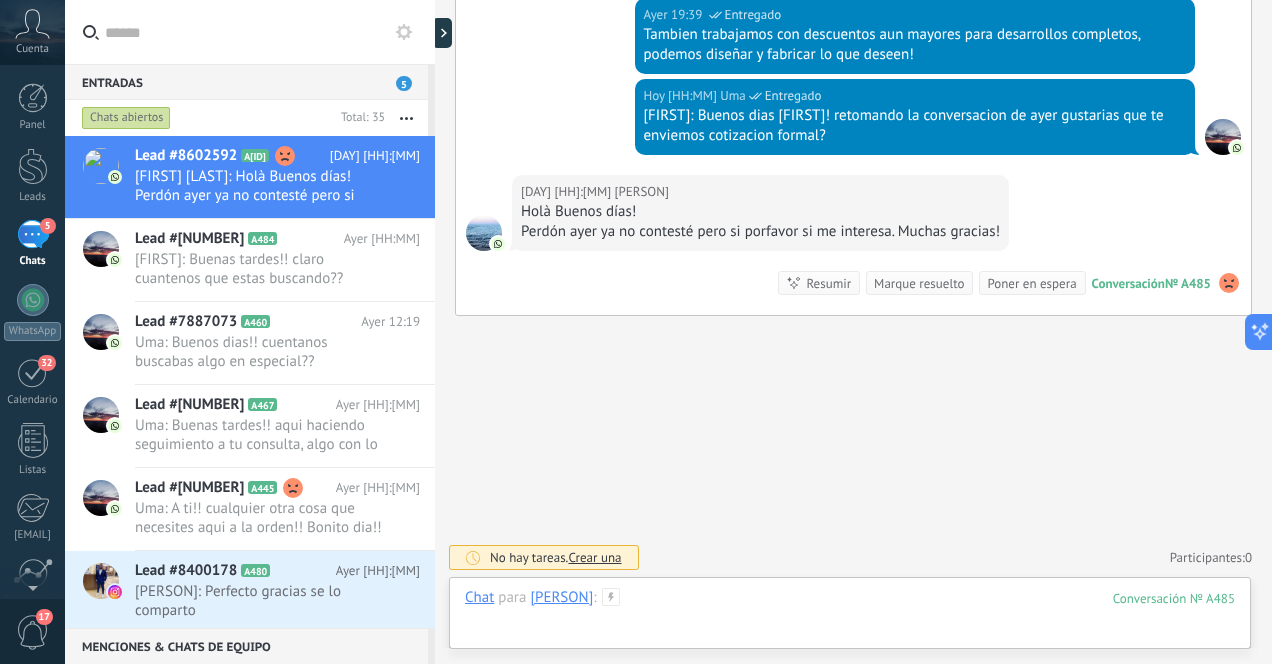 click at bounding box center [850, 618] 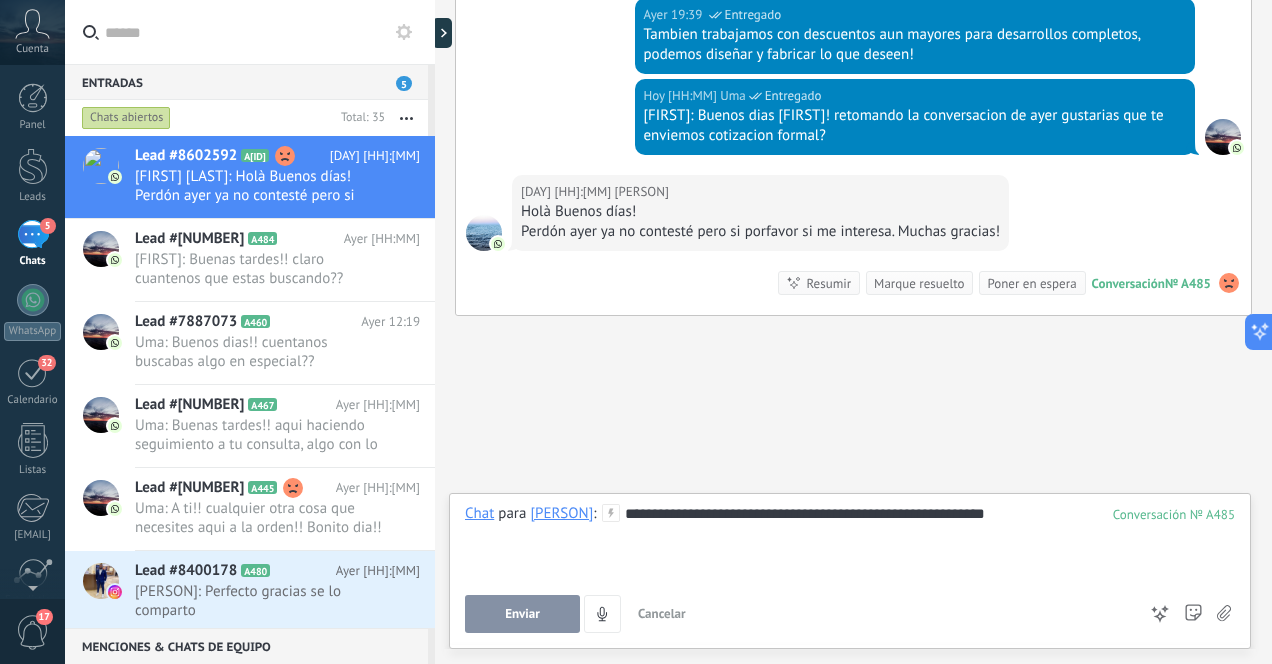 click on "Enviar" at bounding box center (522, 614) 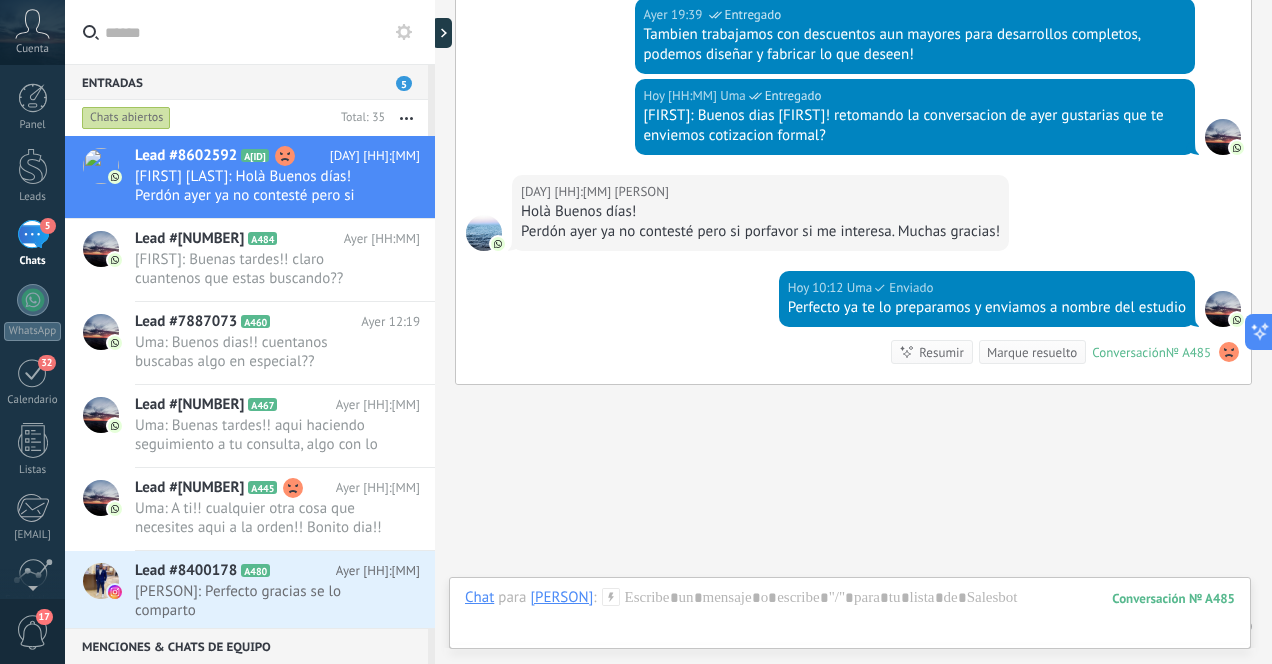 scroll, scrollTop: 1391, scrollLeft: 0, axis: vertical 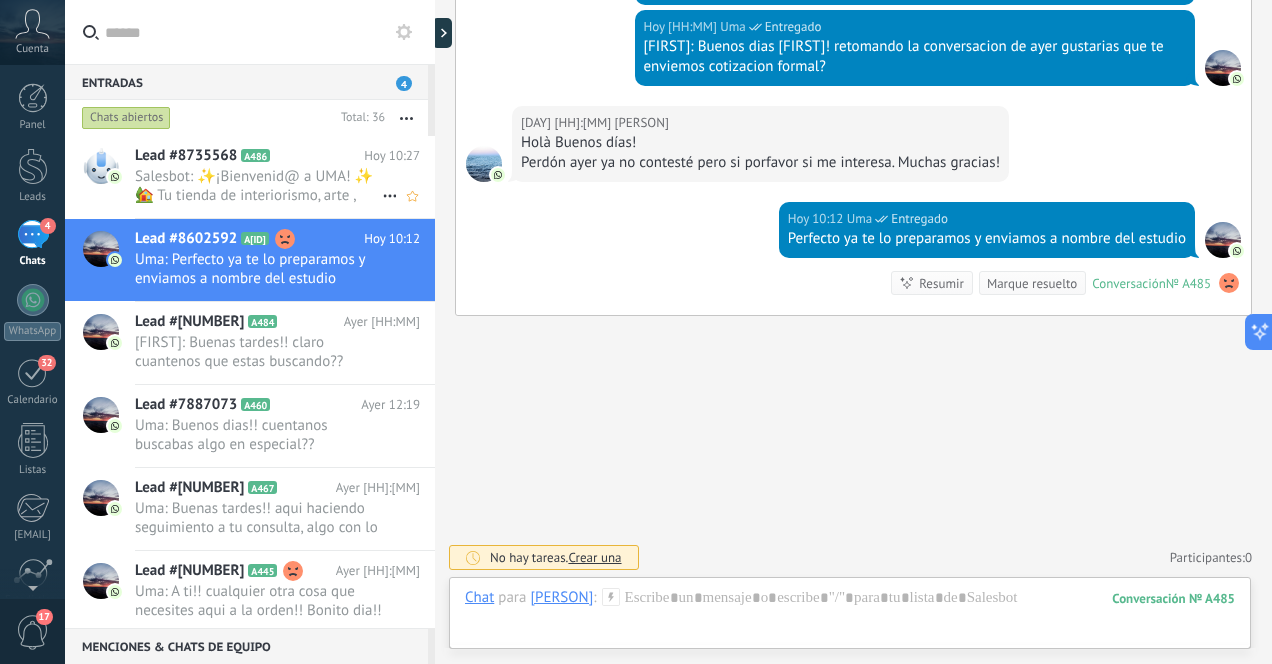 click on "Salesbot: ✨¡Bienvenid@ a UMA! ✨
🏡 Tu tienda de interiorismo, arte , muebles y decoración 💫
¿Qué podemos hacer por ti hoy 🙌? Nuestro equipo está listo para asesorarte 👏 y ayudarte a encontrar las piezas perfectas para tu espacio 🥰💫" at bounding box center (258, 186) 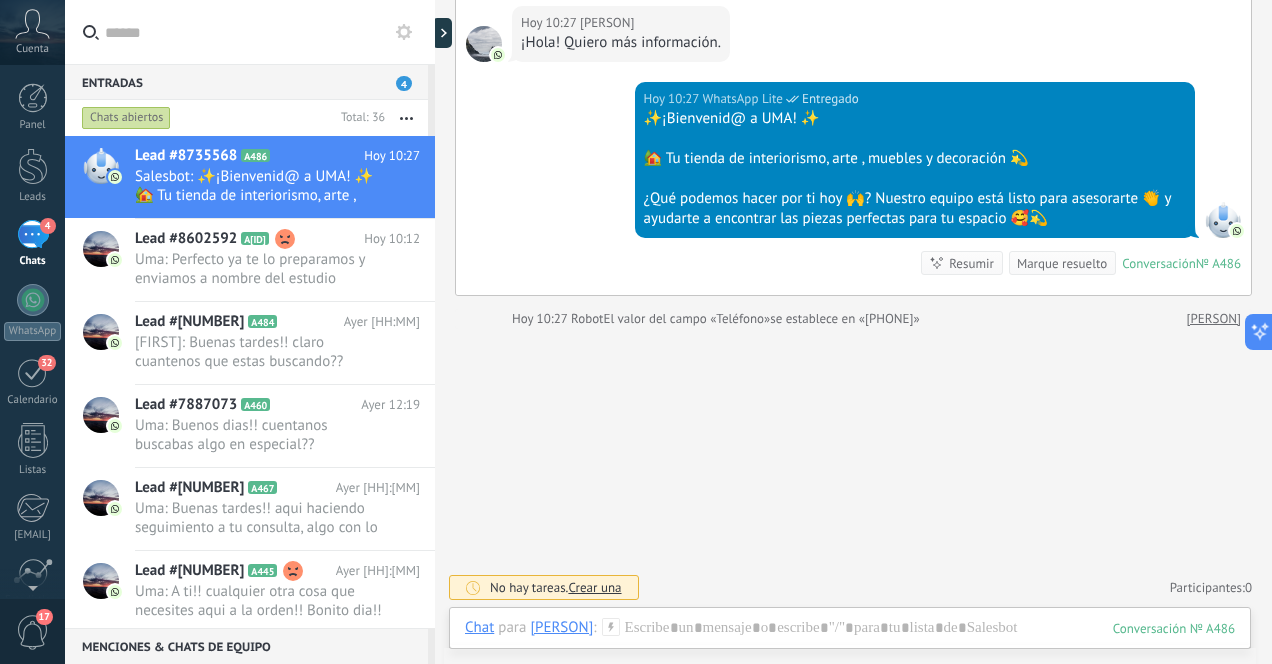 scroll, scrollTop: 0, scrollLeft: 0, axis: both 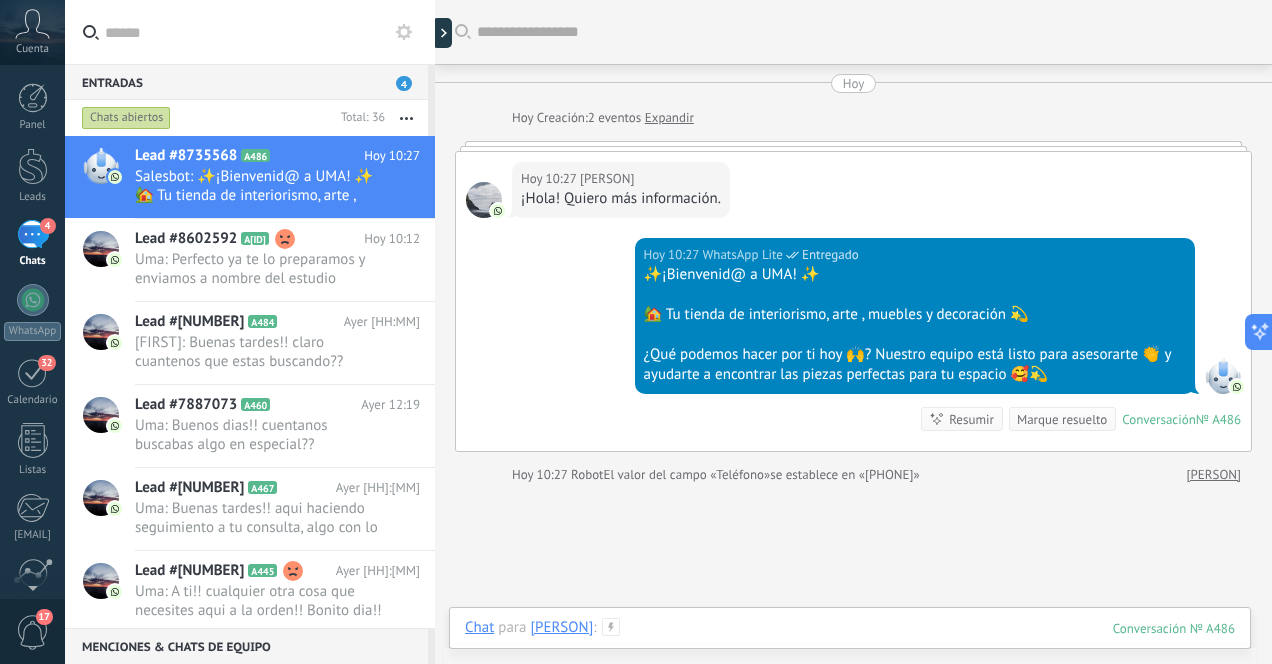 click at bounding box center (850, 648) 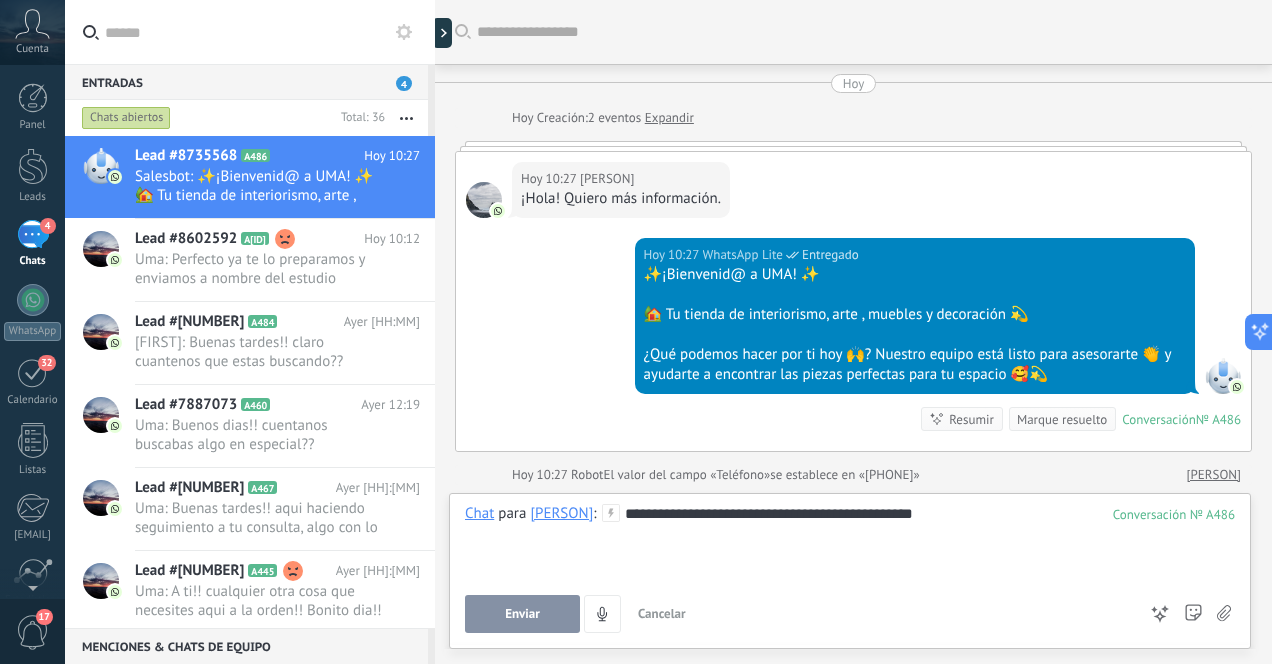 click on "Enviar" at bounding box center [522, 614] 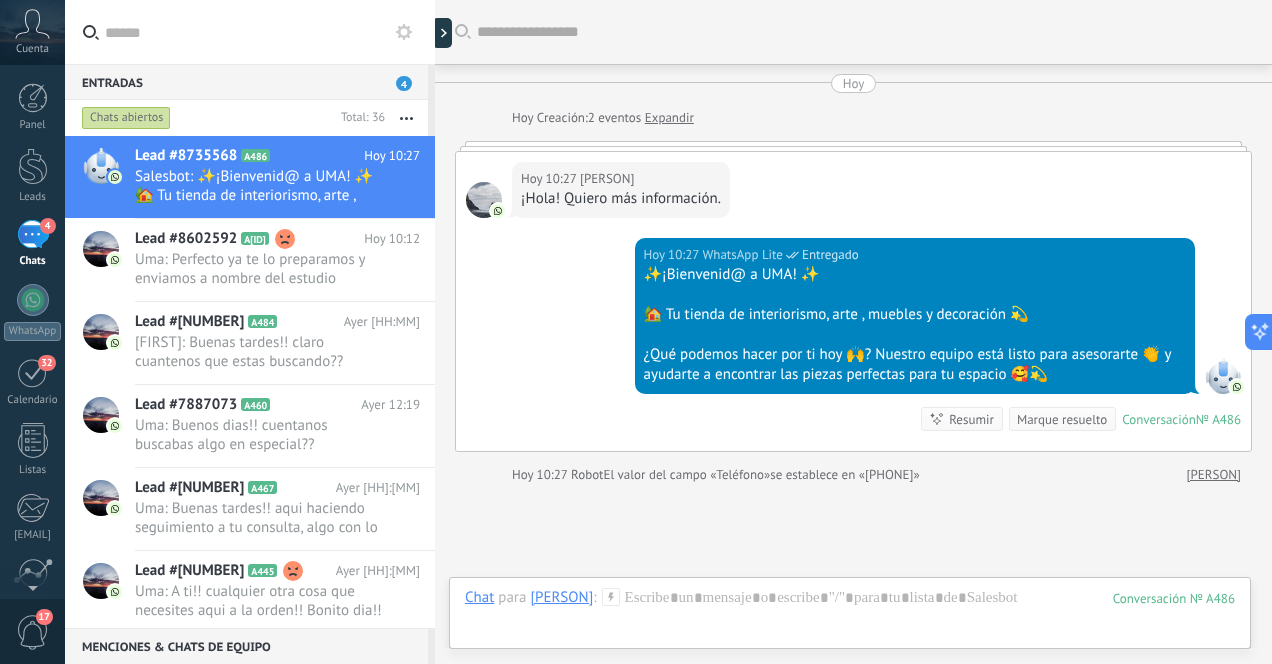scroll, scrollTop: 156, scrollLeft: 0, axis: vertical 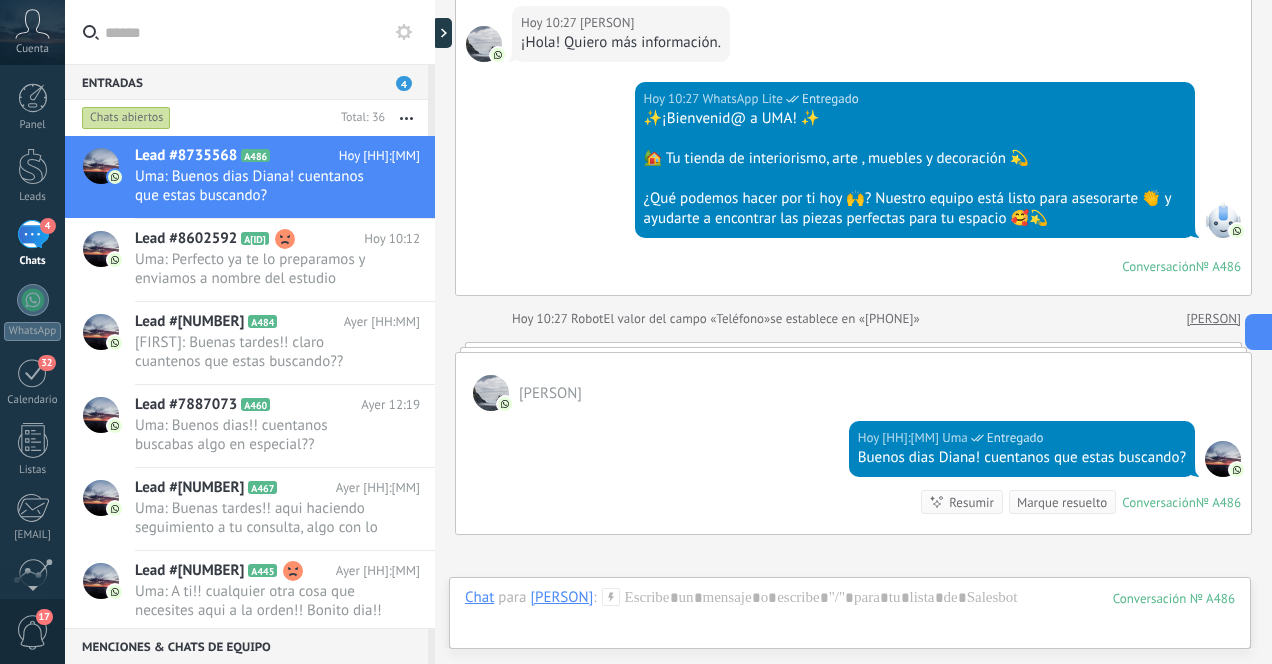 click on "4" at bounding box center (33, 234) 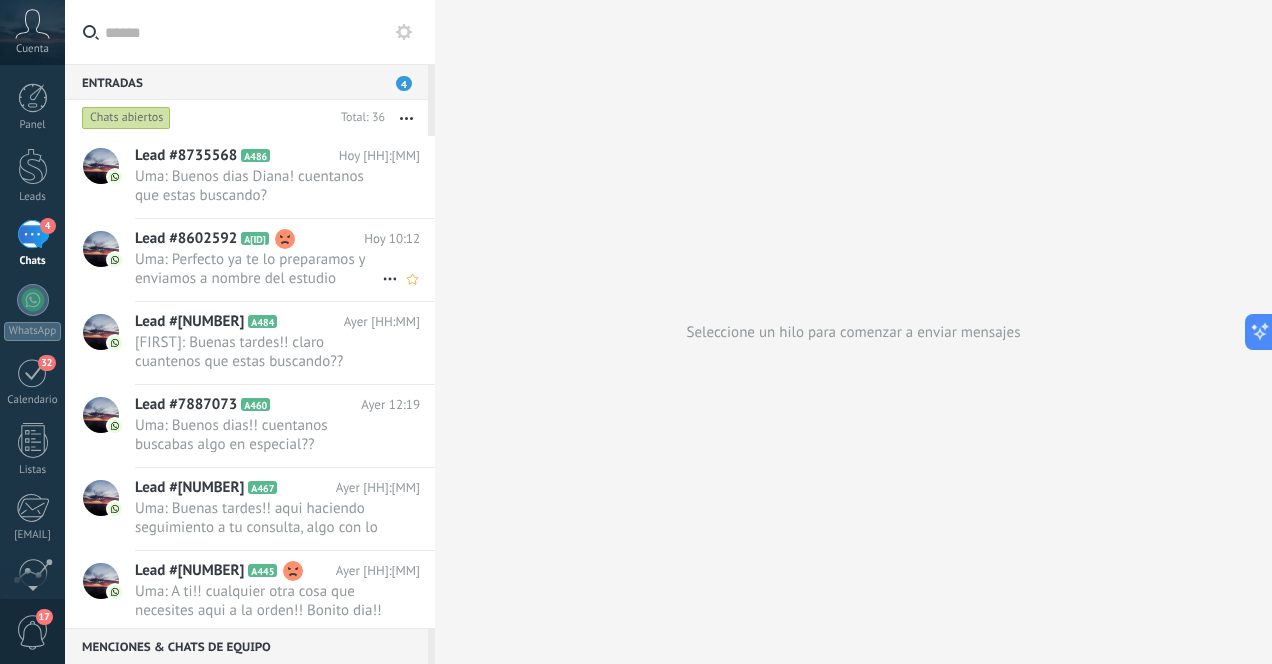 click on "Uma: Perfecto ya te lo preparamos y enviamos a nombre del estudio" at bounding box center [258, 269] 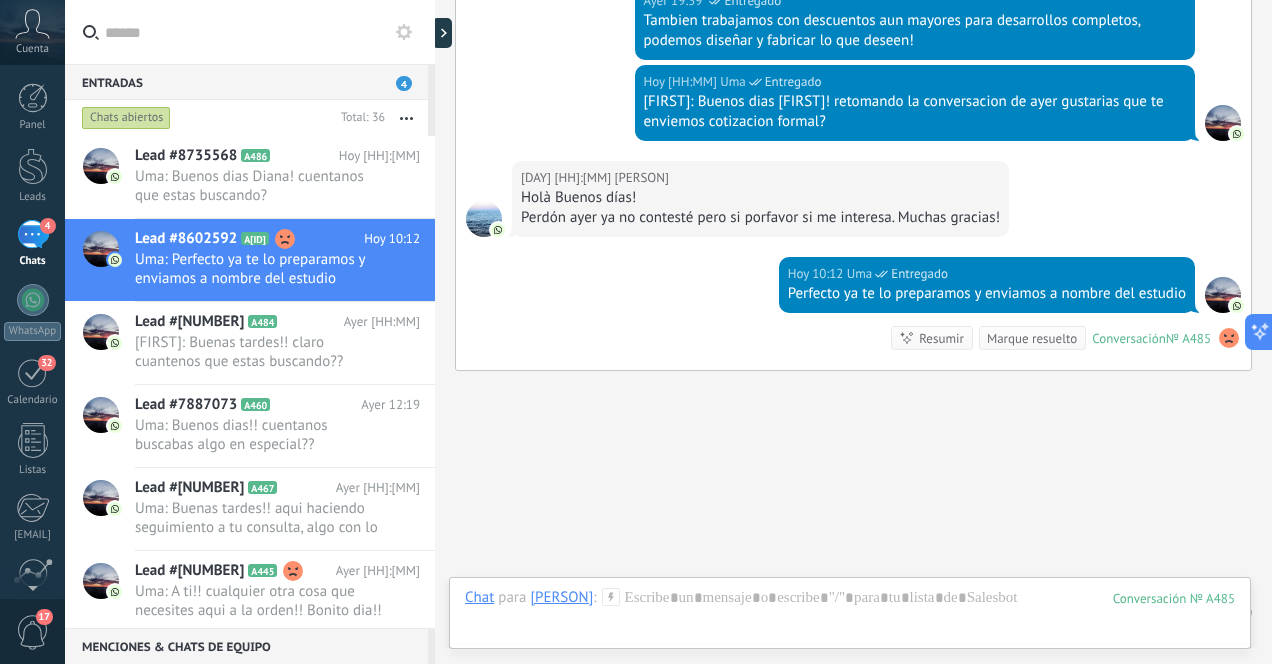 scroll, scrollTop: 1193, scrollLeft: 0, axis: vertical 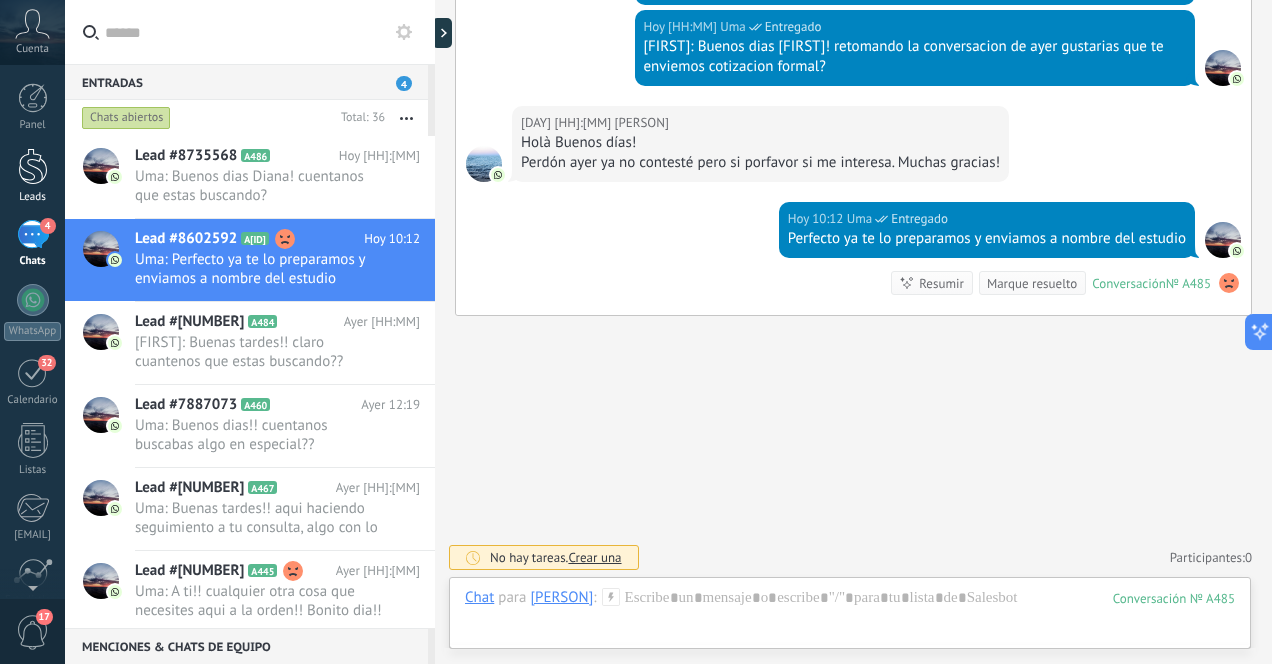 click at bounding box center (33, 166) 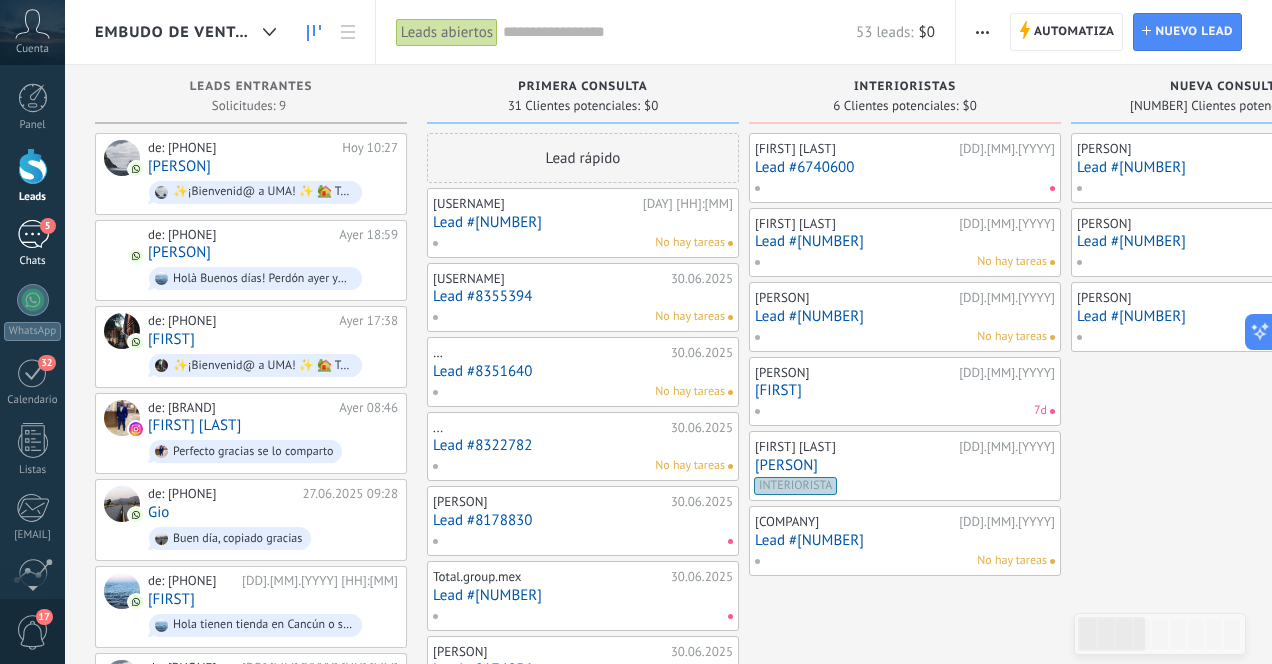 click on "5" at bounding box center (33, 234) 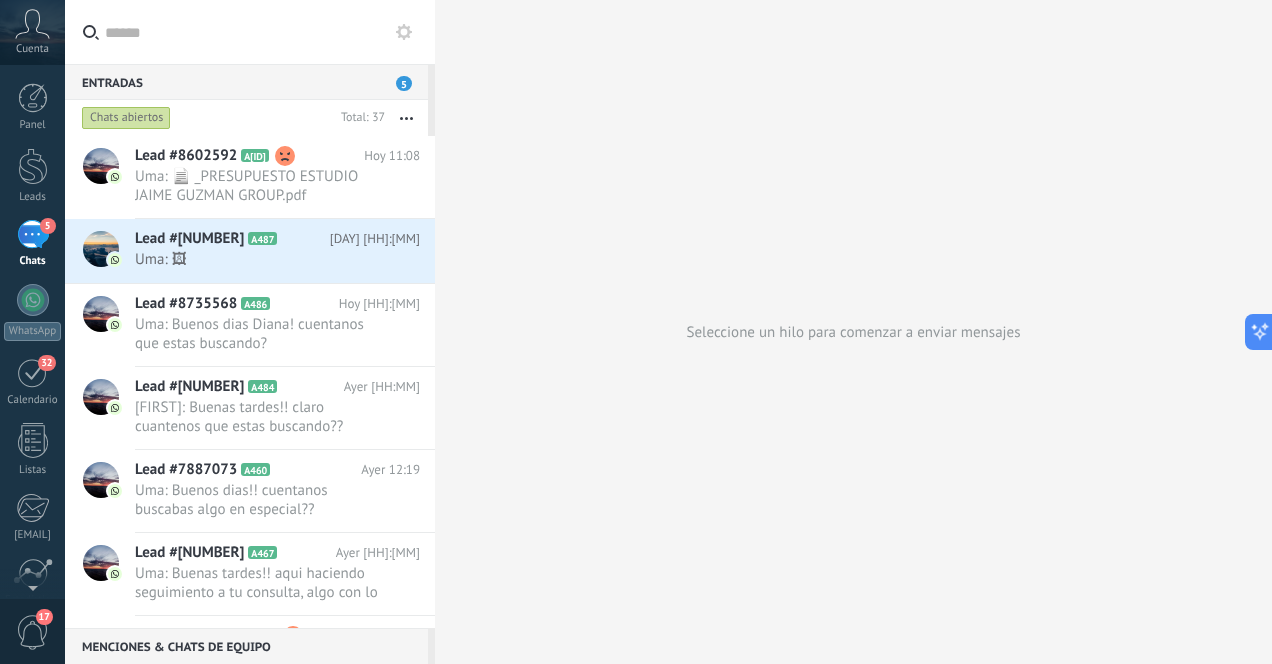 click on "5" at bounding box center [33, 234] 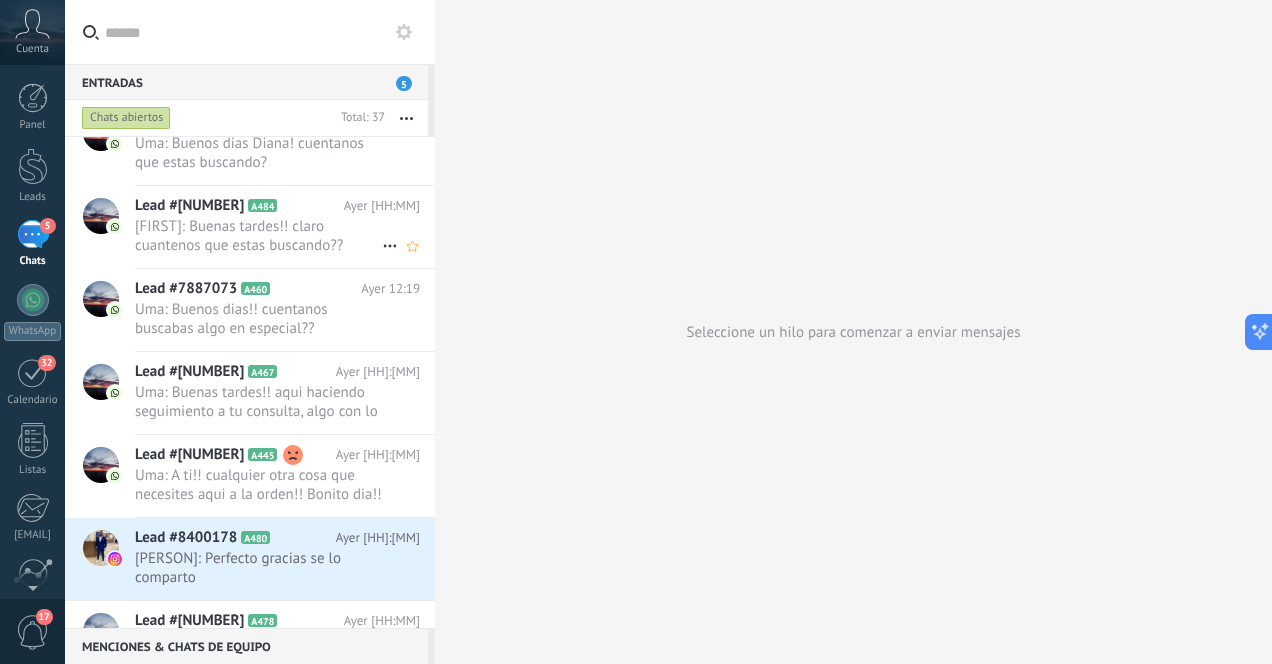 scroll, scrollTop: 0, scrollLeft: 0, axis: both 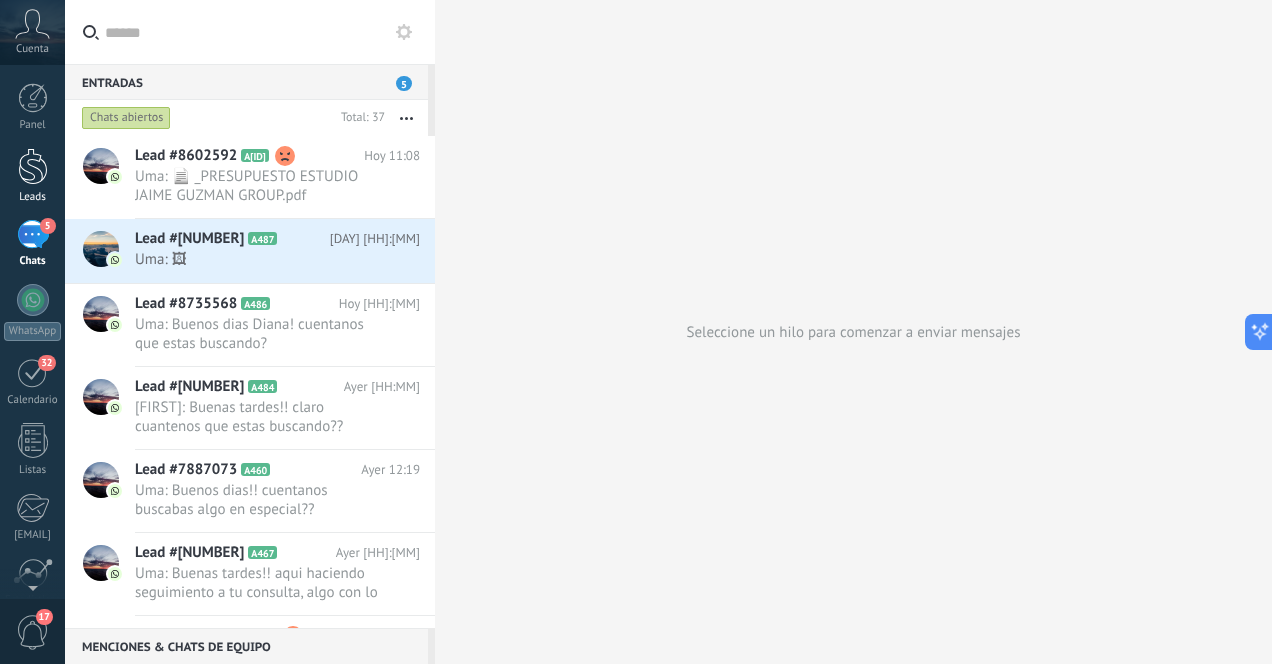click at bounding box center [33, 166] 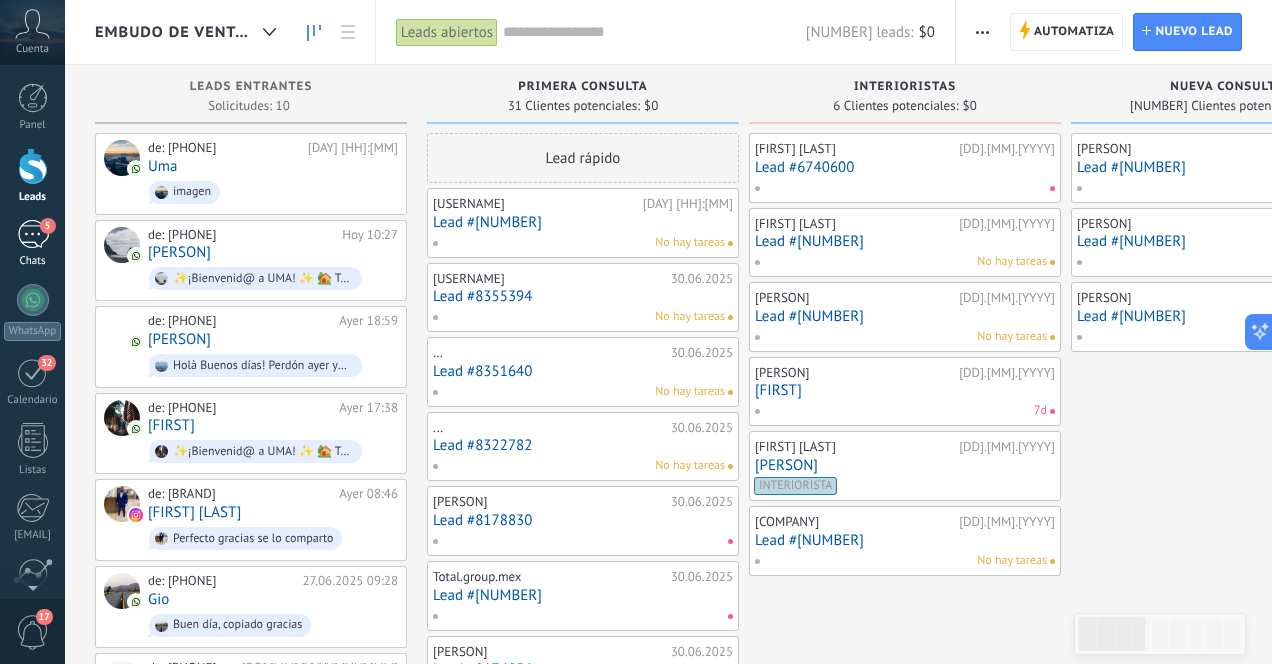 click on "5" at bounding box center (33, 234) 